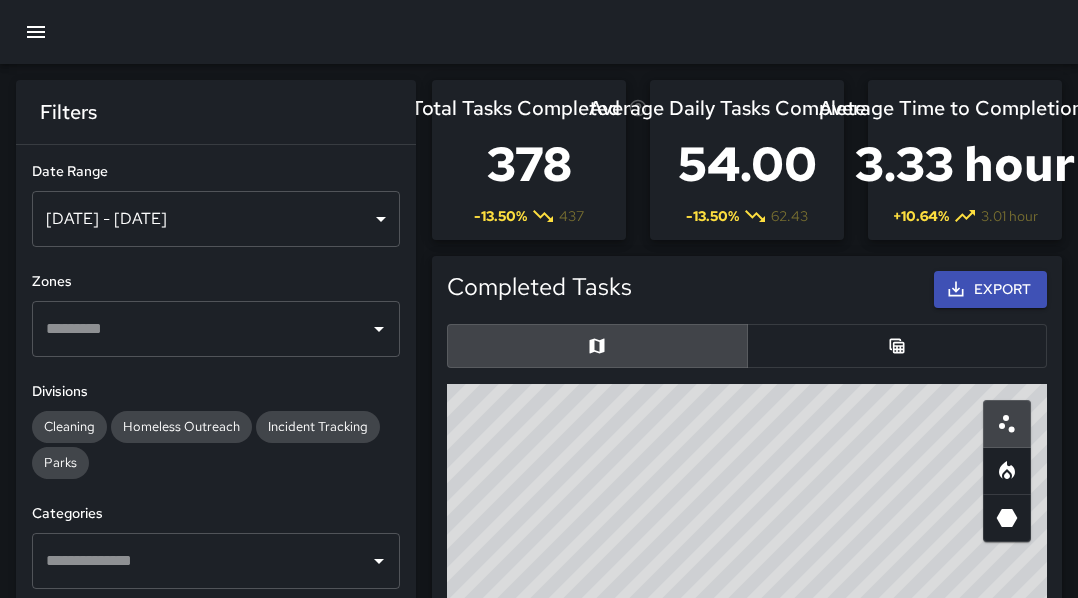 scroll, scrollTop: 79, scrollLeft: 0, axis: vertical 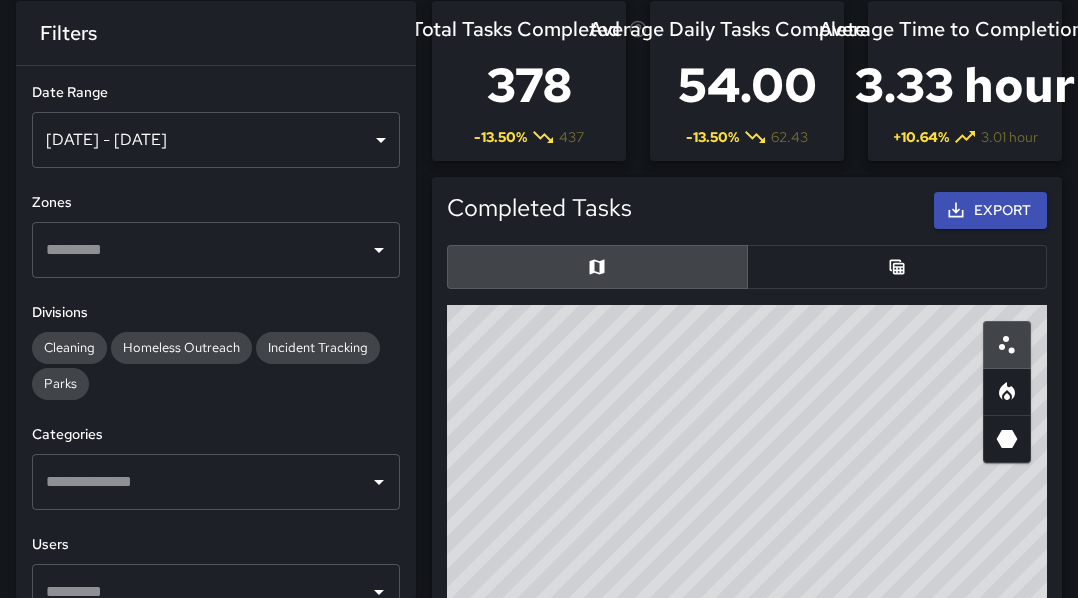 click on "[DATE] - [DATE]" at bounding box center [216, 140] 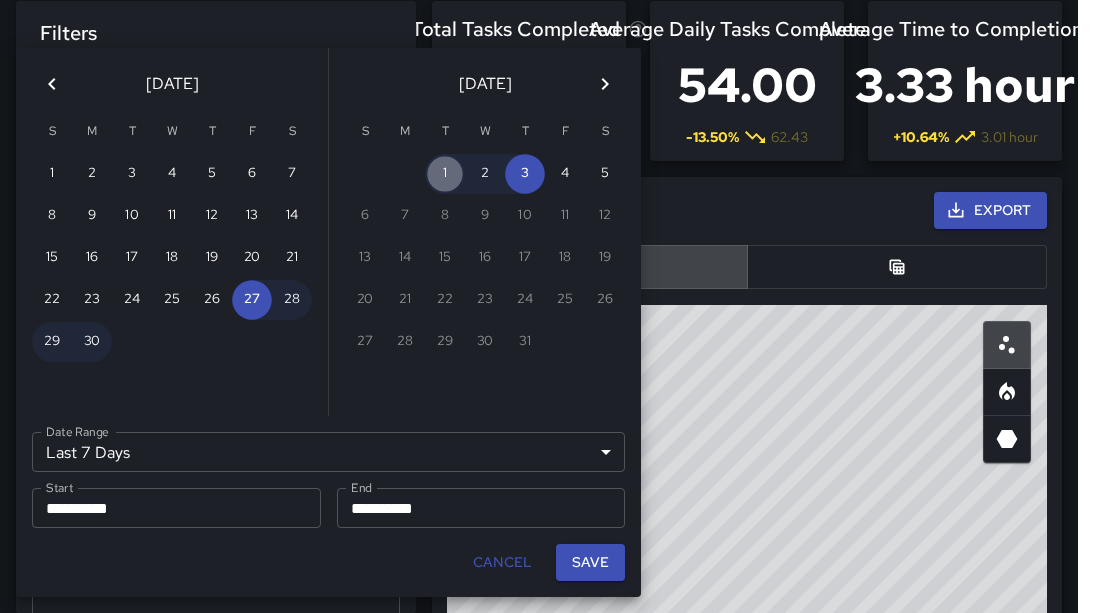 click on "1" at bounding box center [445, 174] 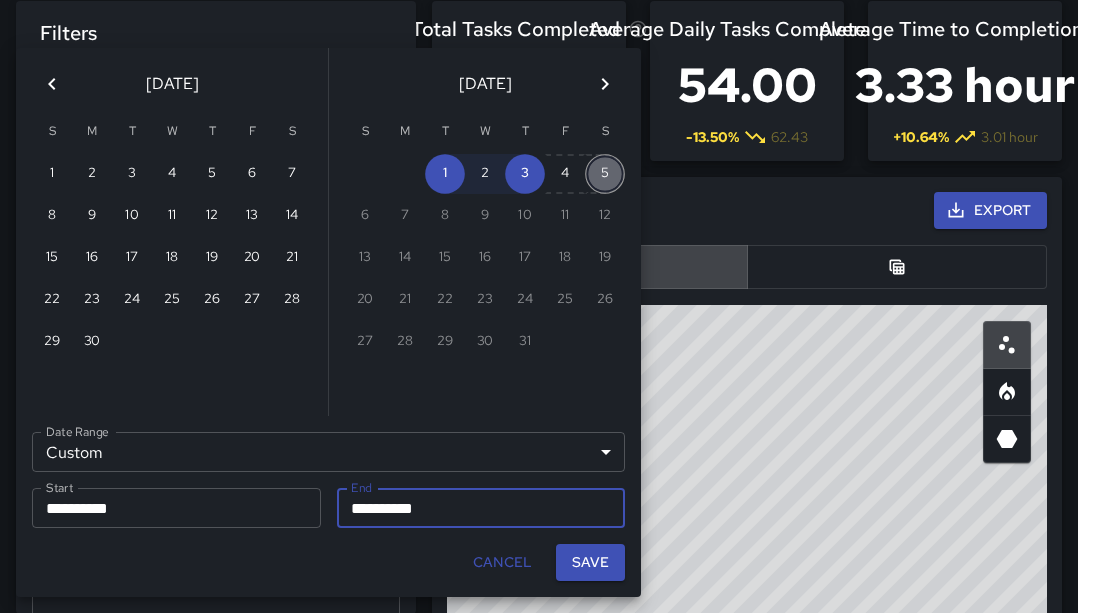 click on "5" at bounding box center (605, 174) 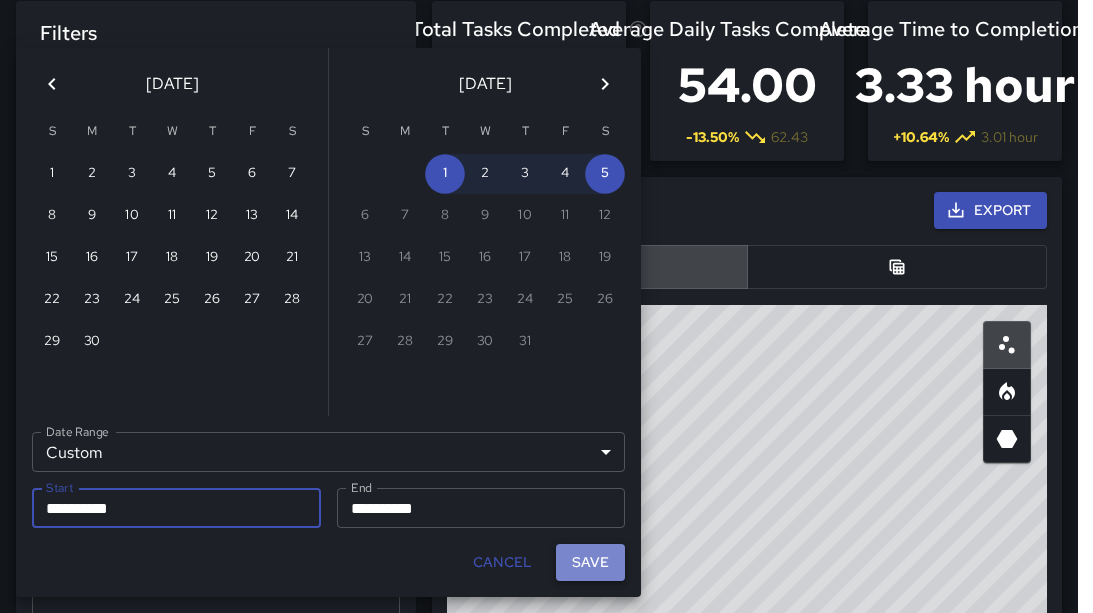 click on "Save" at bounding box center (590, 562) 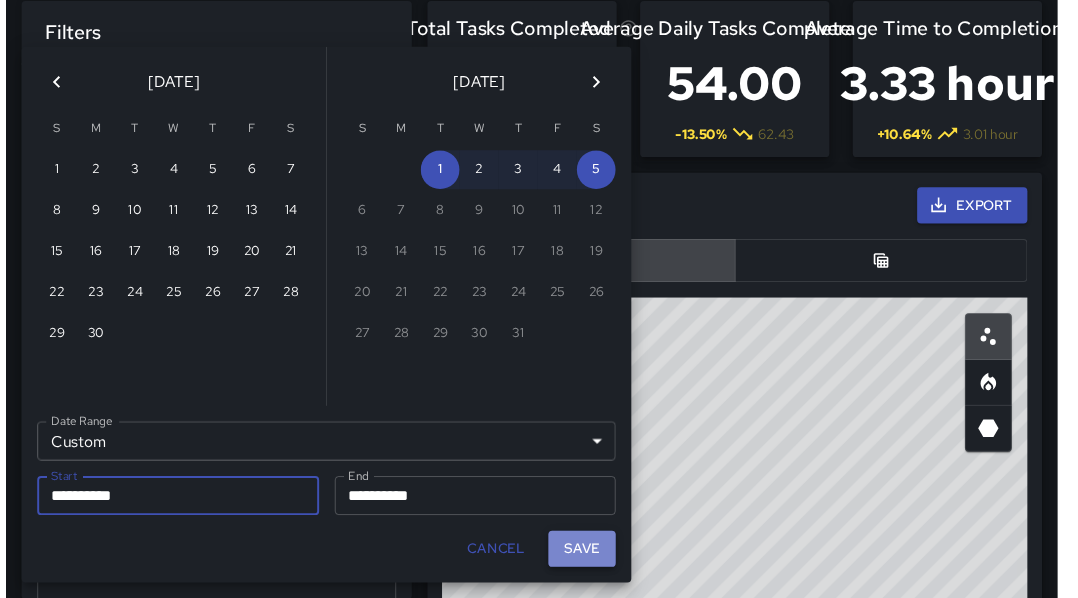 scroll, scrollTop: 16, scrollLeft: 16, axis: both 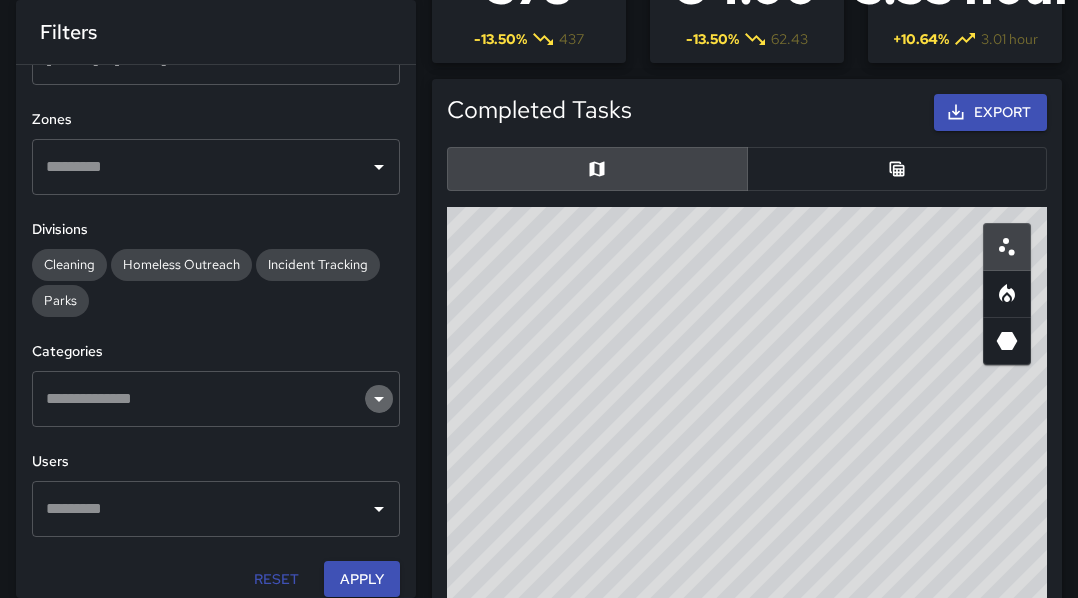 click 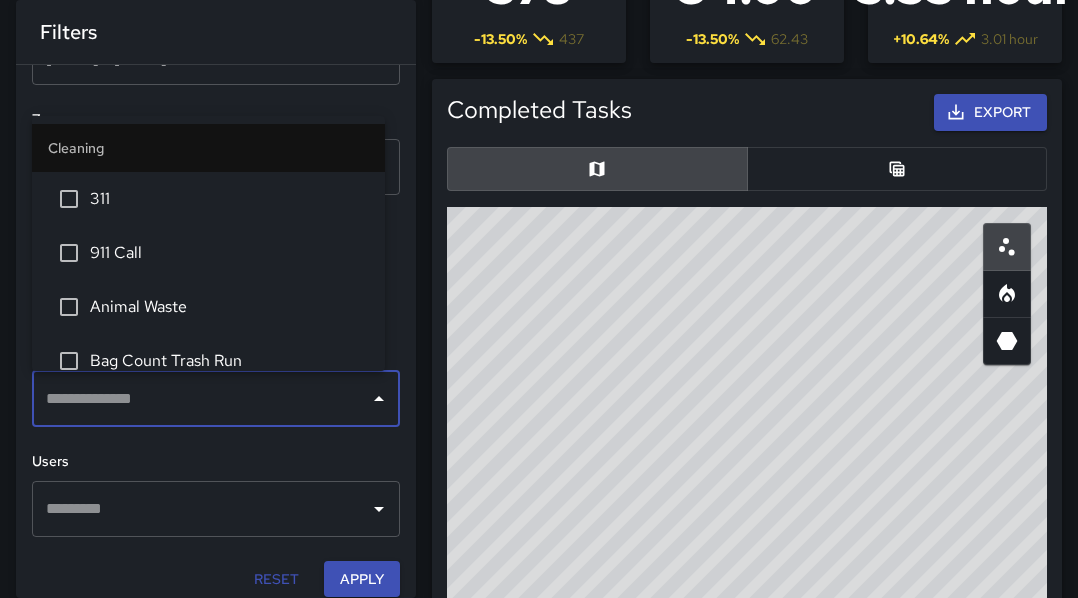 click on "​" at bounding box center (216, 399) 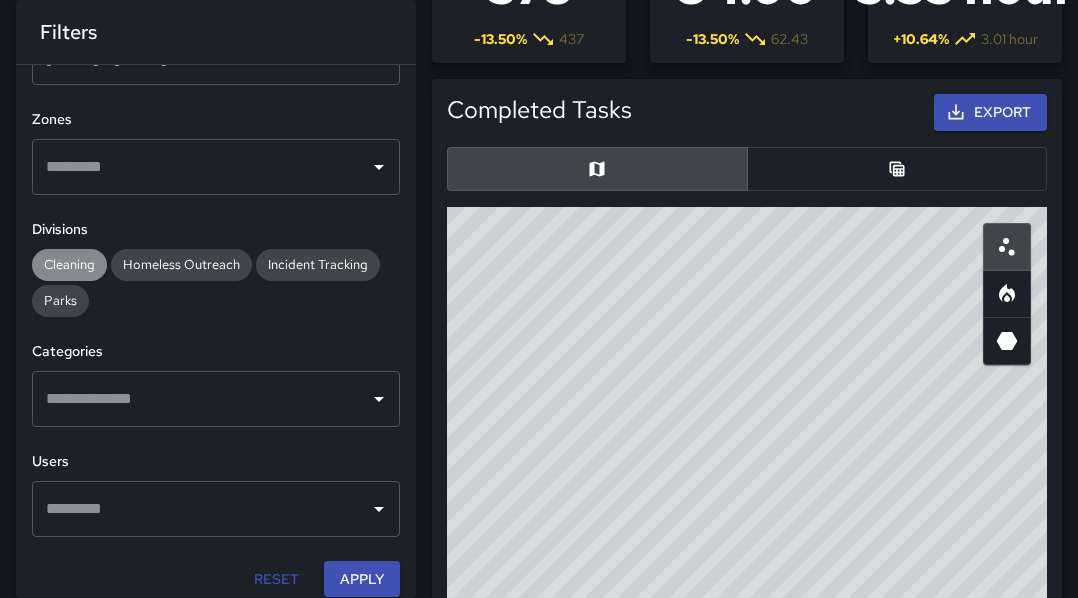 click on "Cleaning" at bounding box center [69, 264] 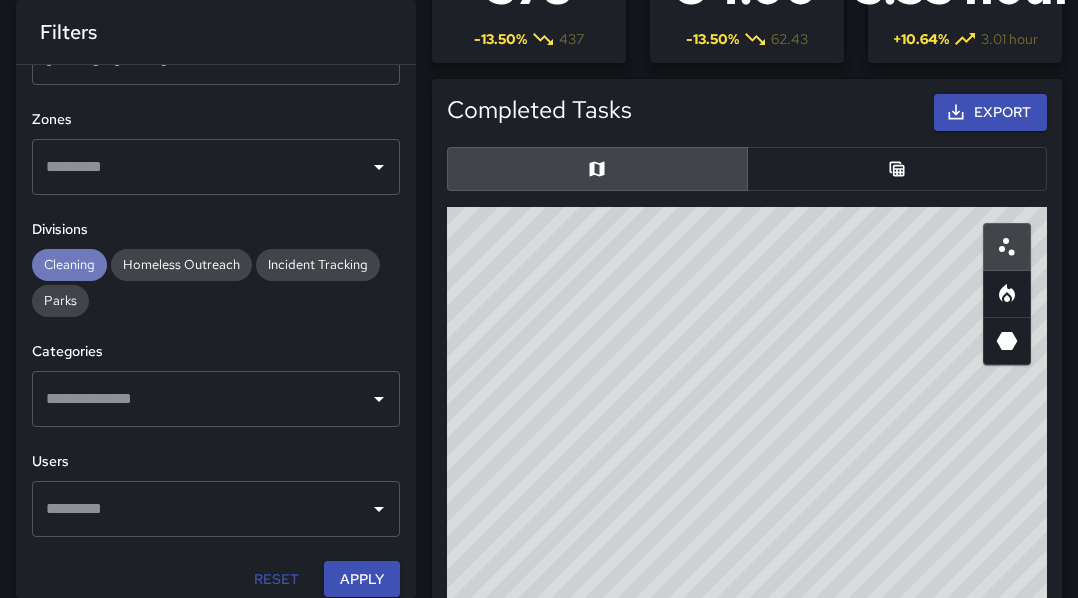 click on "Cleaning" at bounding box center (69, 264) 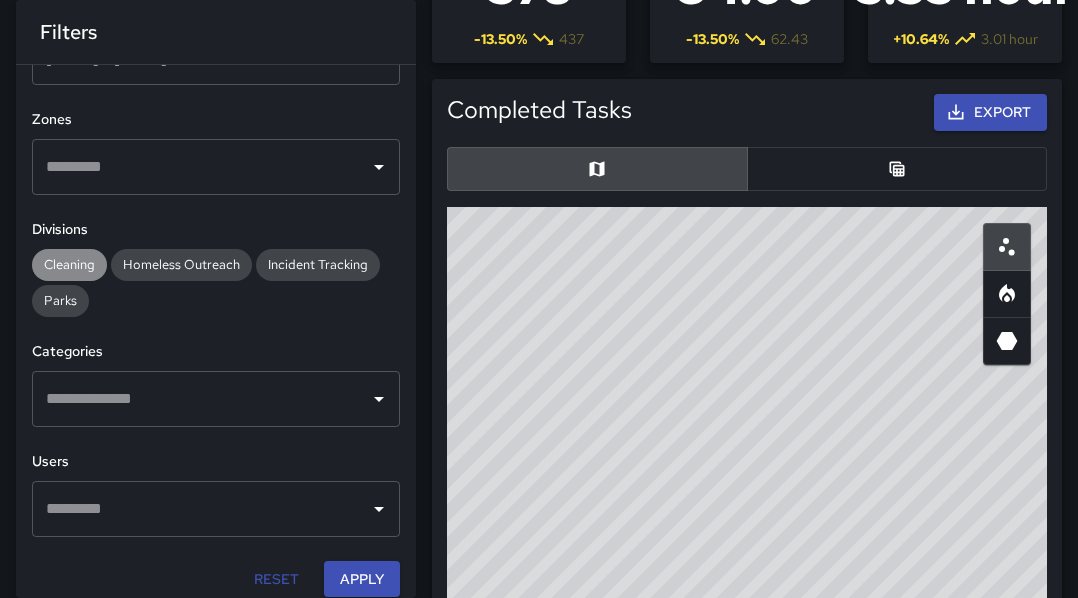 click on "Cleaning" at bounding box center [69, 264] 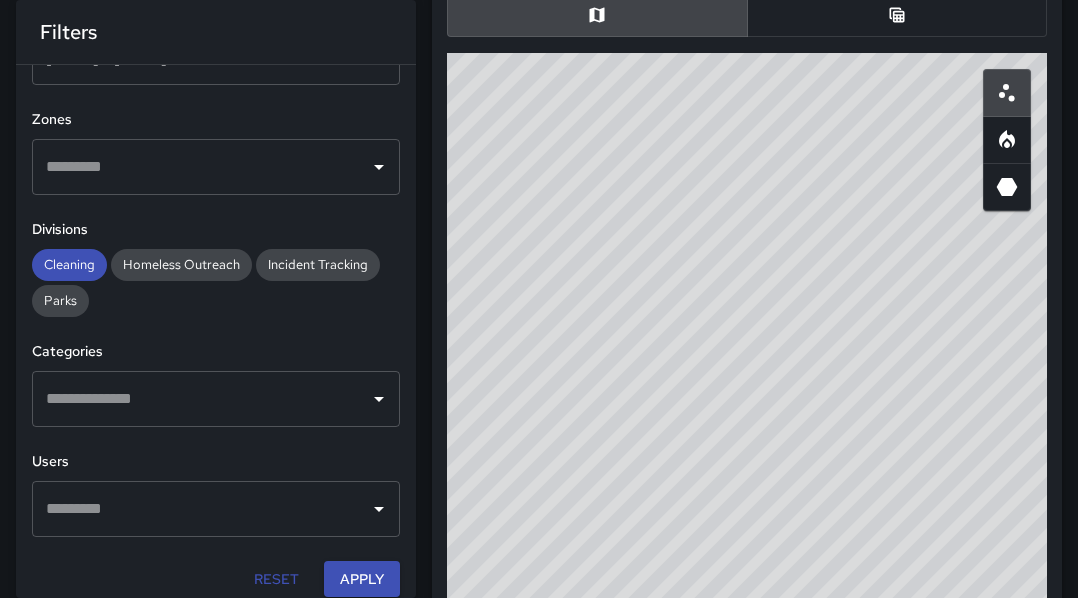 scroll, scrollTop: 332, scrollLeft: 0, axis: vertical 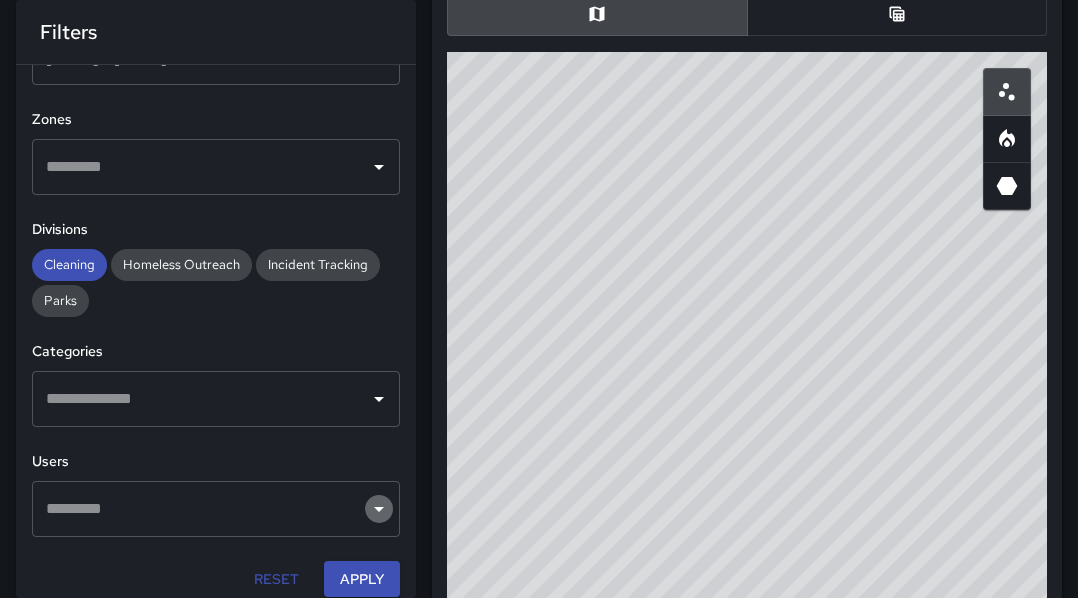 click 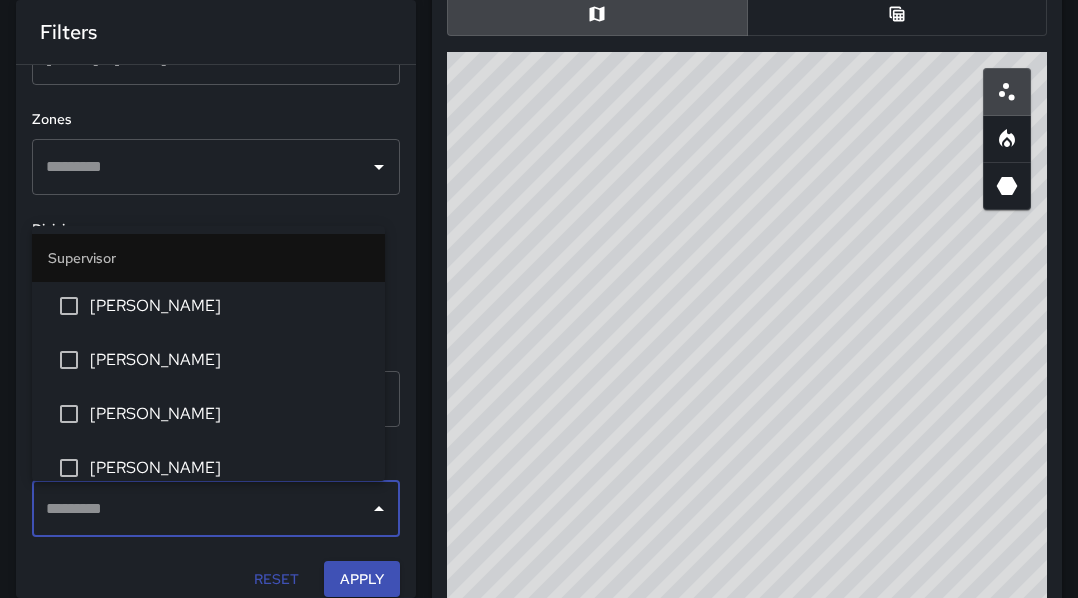 scroll, scrollTop: 160, scrollLeft: 0, axis: vertical 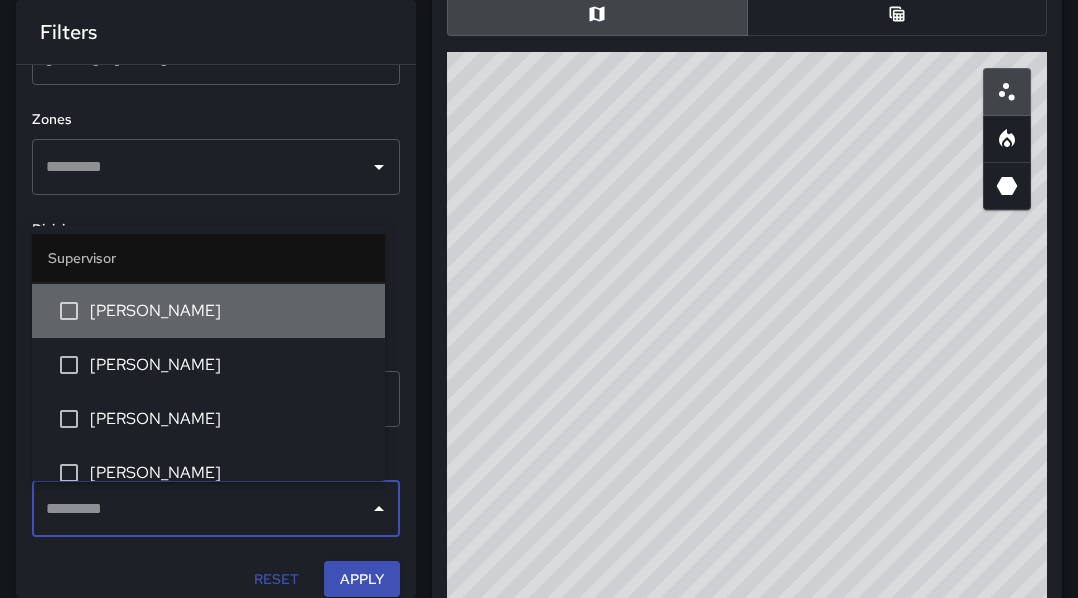 click on "[PERSON_NAME]" at bounding box center (229, 311) 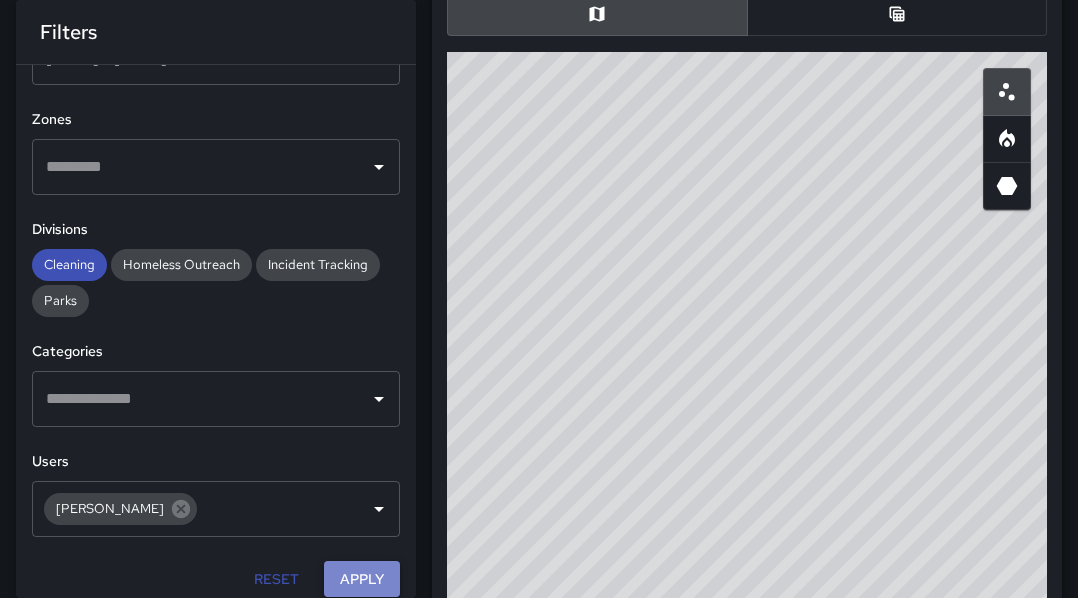 click on "Apply" at bounding box center [362, 579] 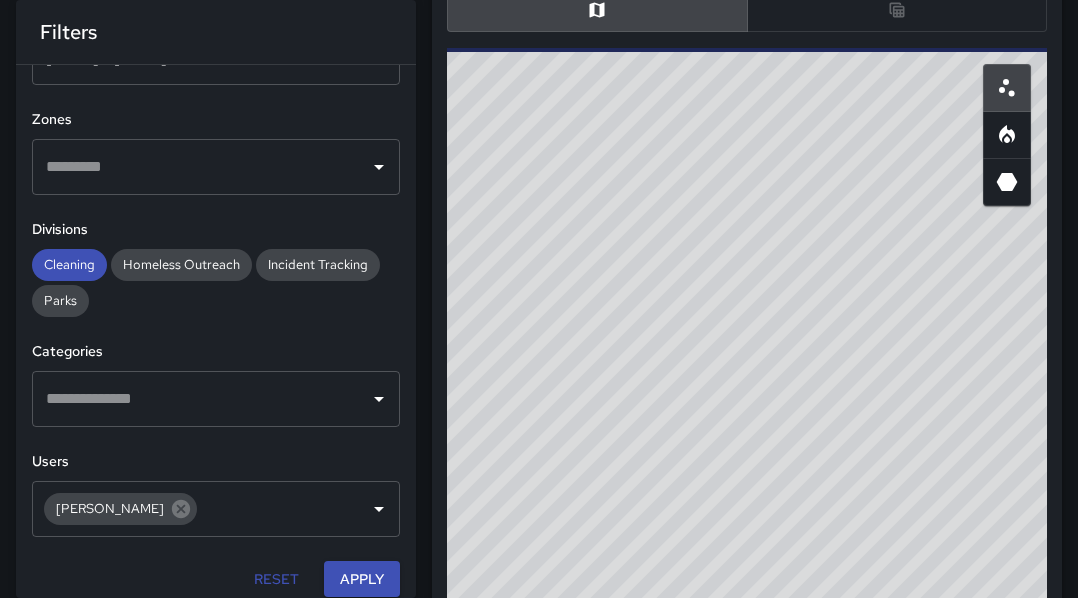 click at bounding box center [747, 10] 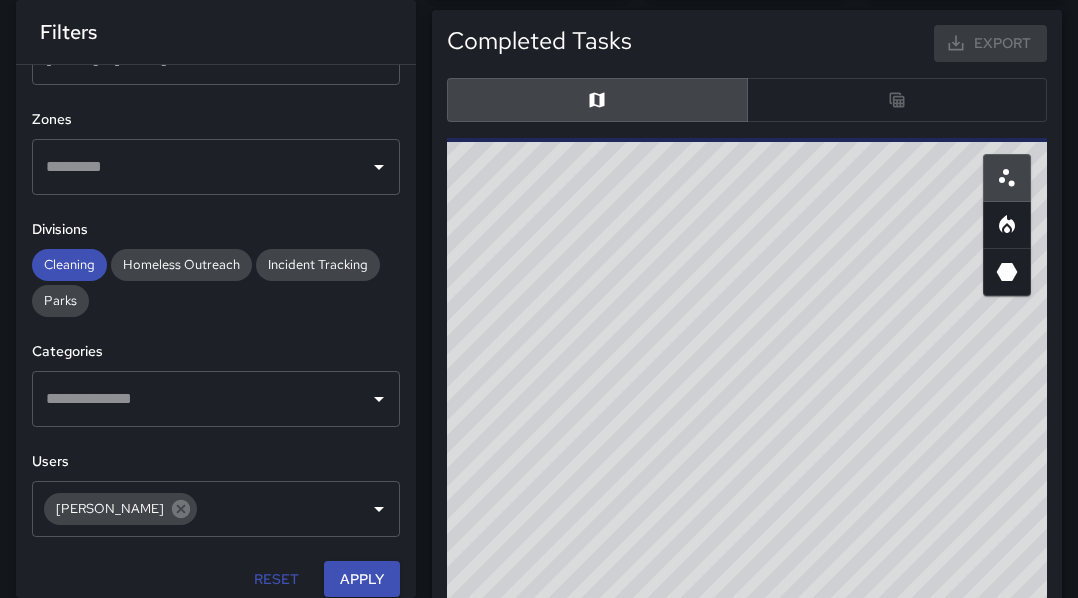 scroll, scrollTop: 241, scrollLeft: 0, axis: vertical 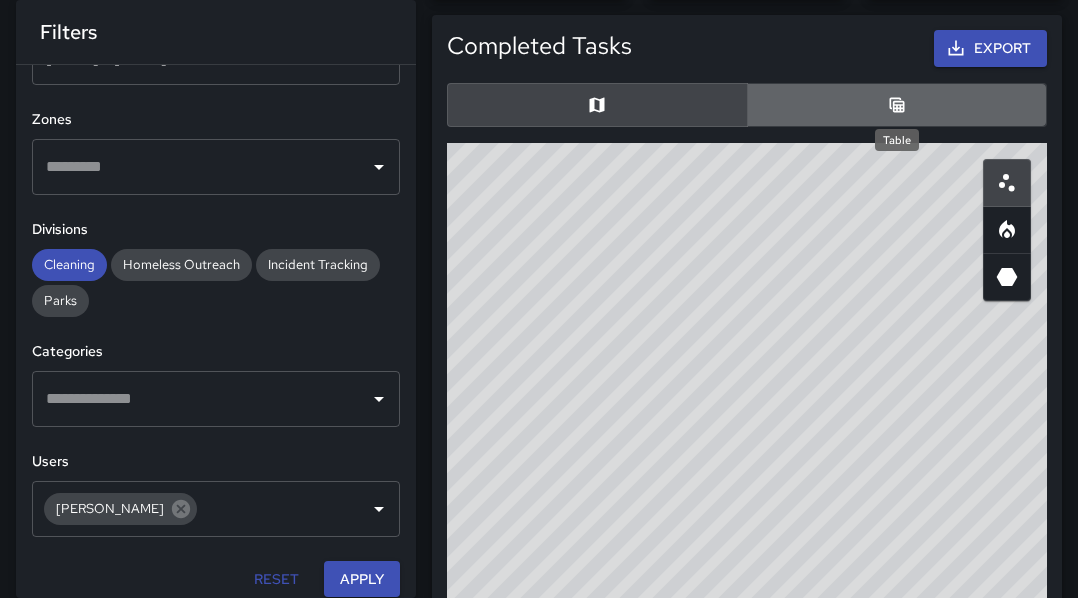 click 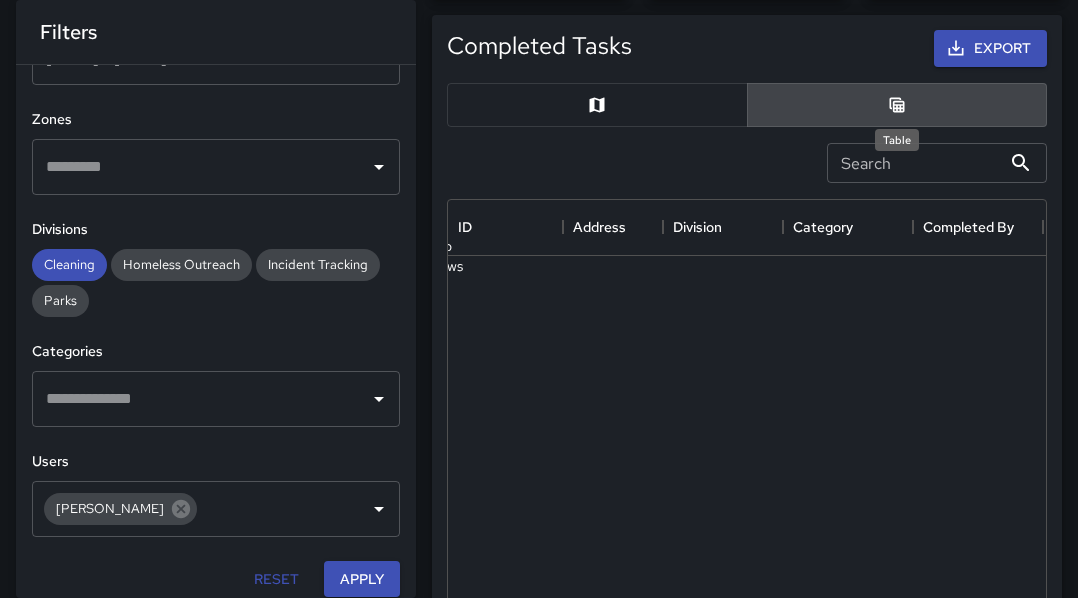 scroll, scrollTop: 730, scrollLeft: 583, axis: both 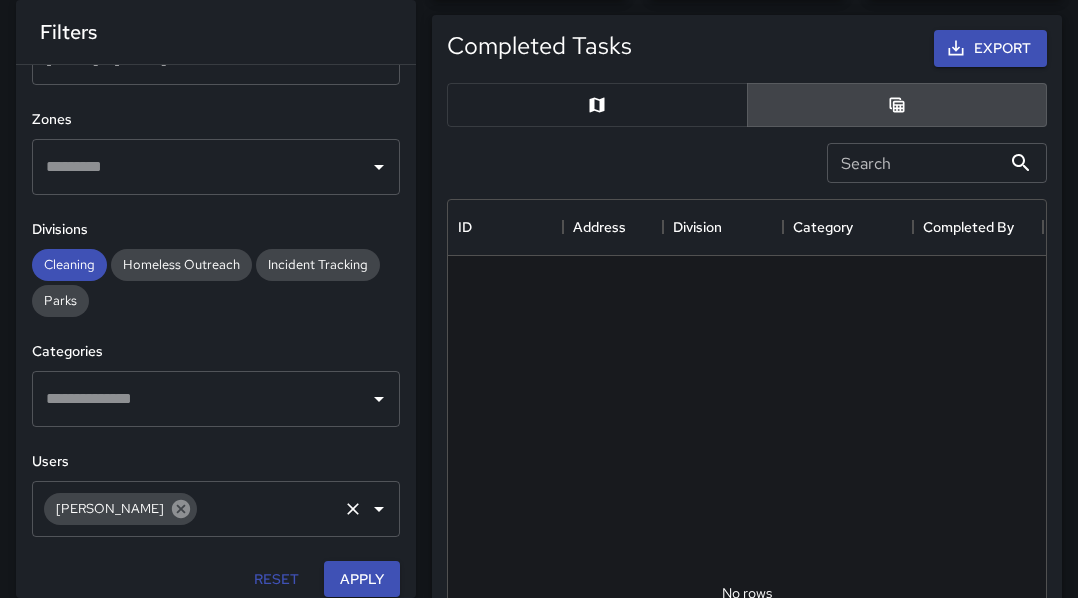 click 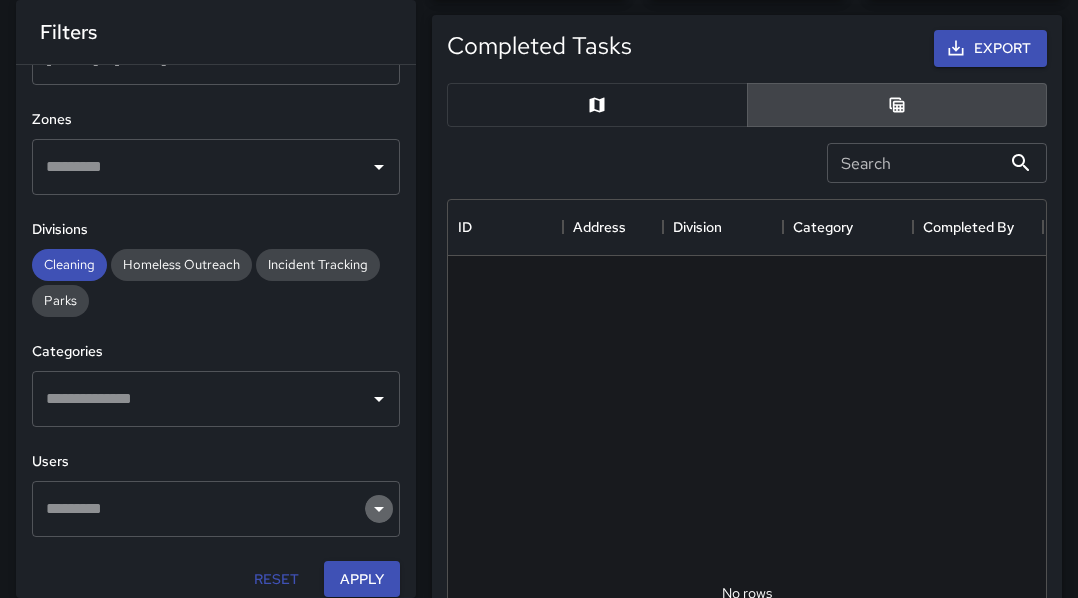 click 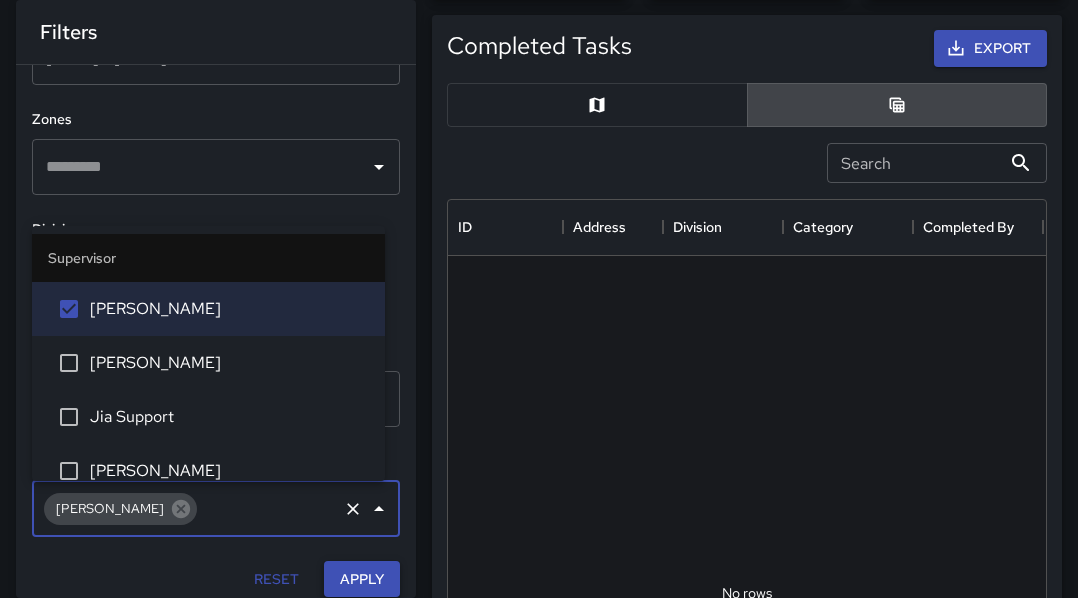click on "Apply" at bounding box center (362, 579) 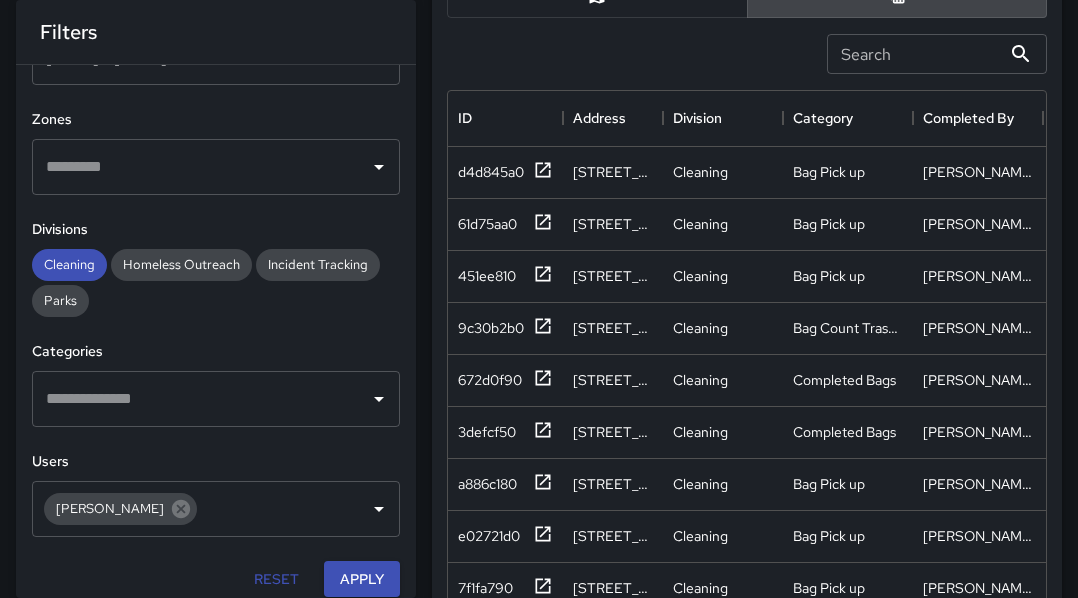 scroll, scrollTop: 353, scrollLeft: 0, axis: vertical 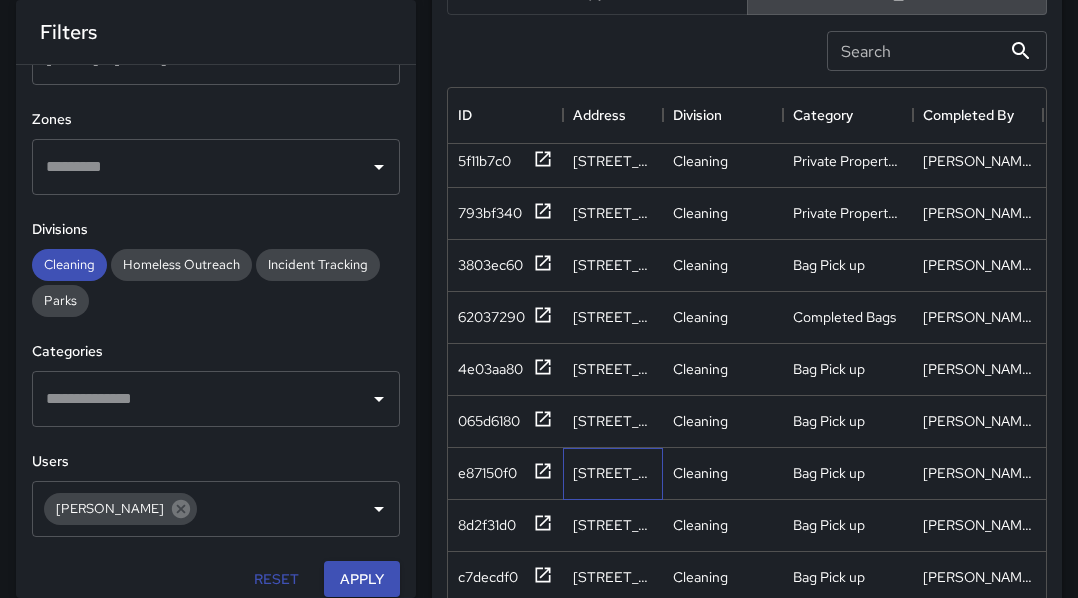 click on "[STREET_ADDRESS]" at bounding box center [613, 473] 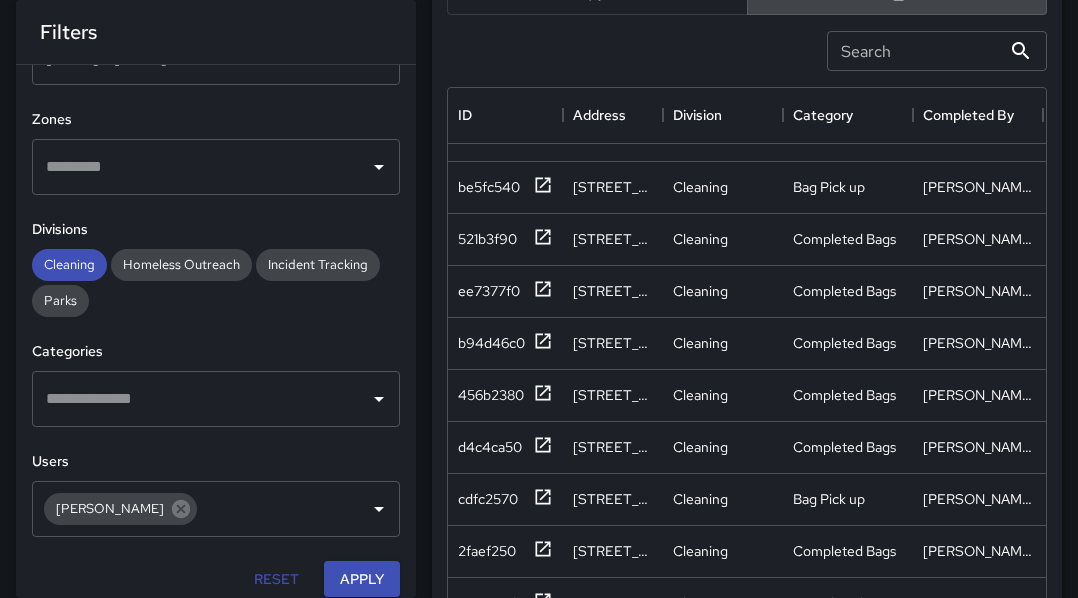 scroll, scrollTop: 3727, scrollLeft: 0, axis: vertical 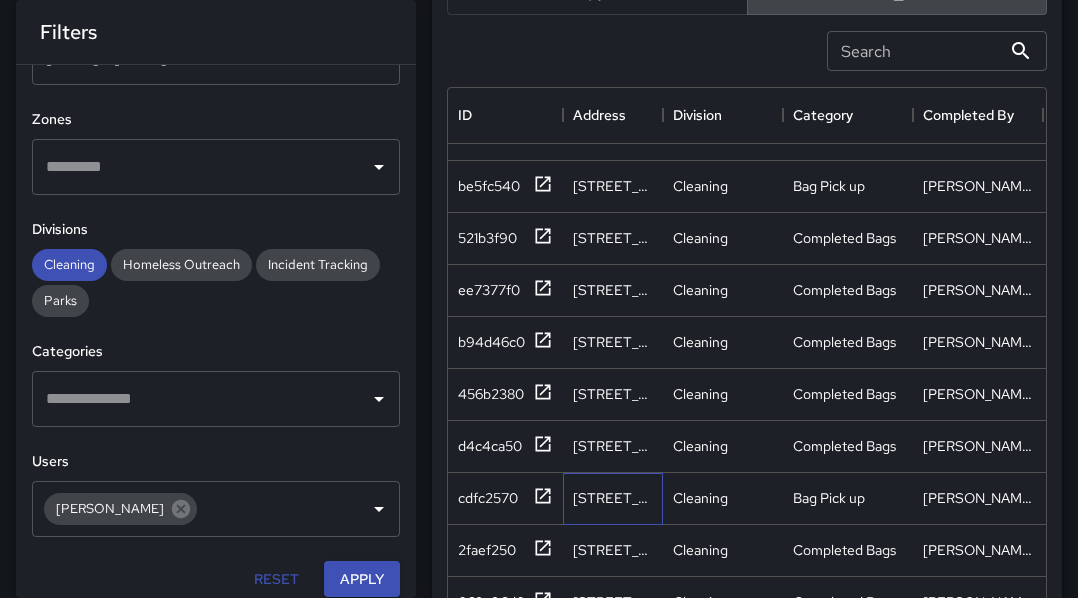 click on "[STREET_ADDRESS]" at bounding box center [613, 499] 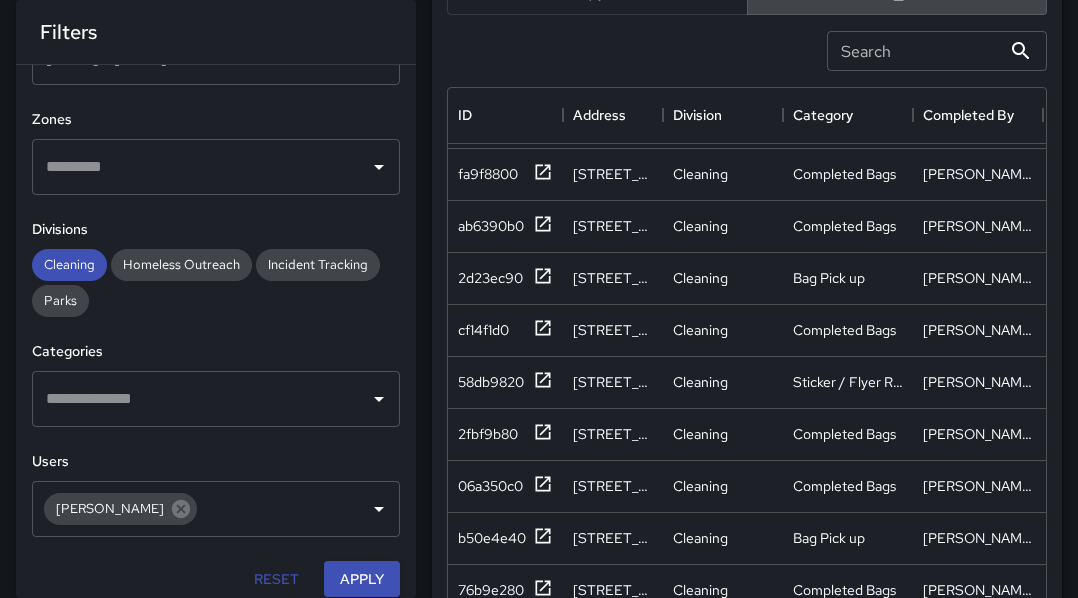 scroll, scrollTop: 4370, scrollLeft: 0, axis: vertical 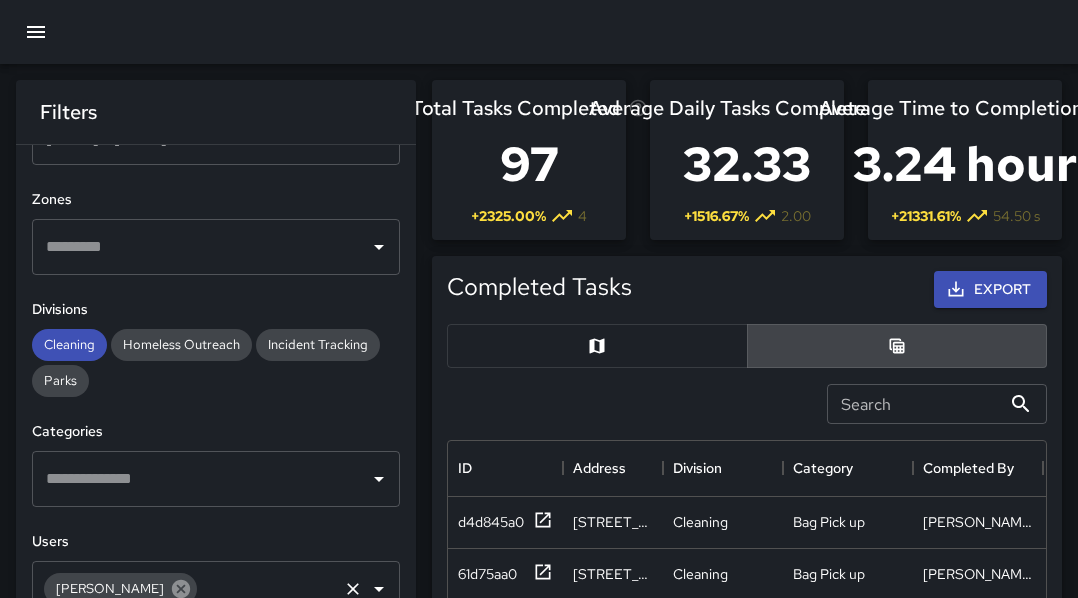 click 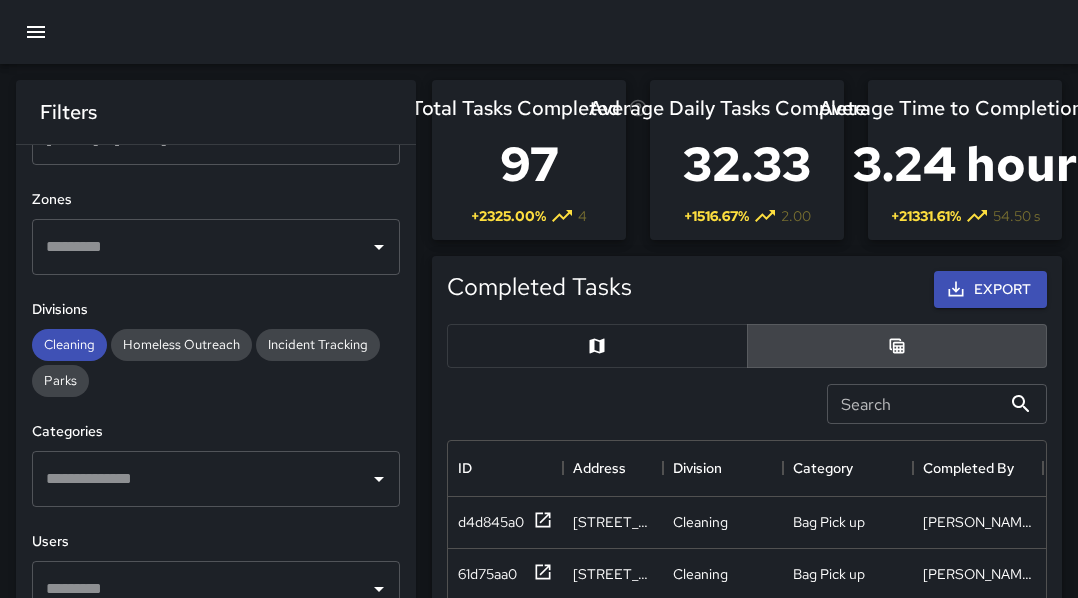 scroll, scrollTop: 147, scrollLeft: 0, axis: vertical 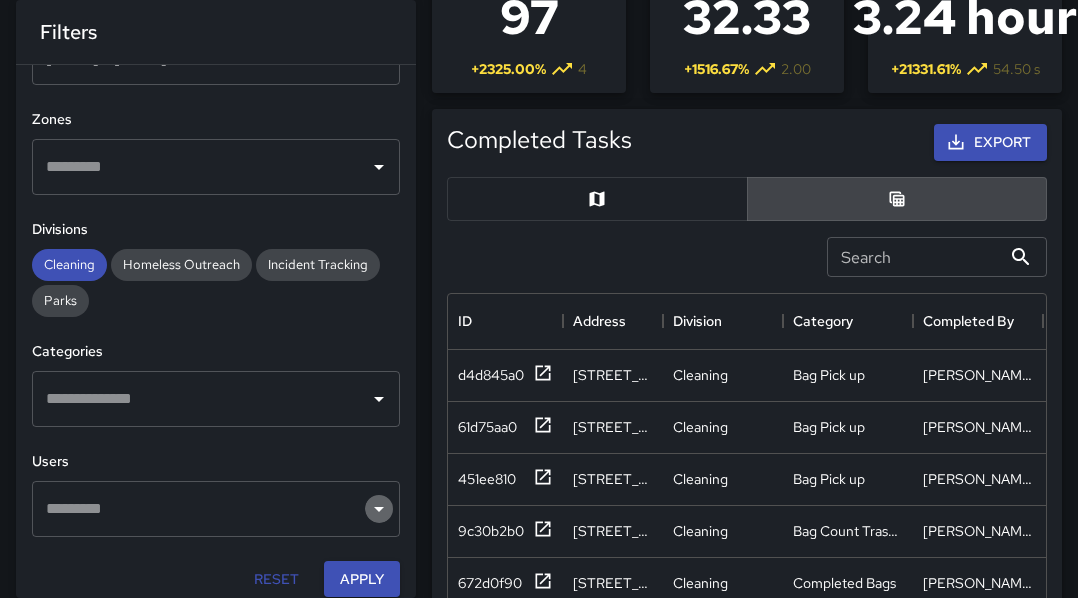 click 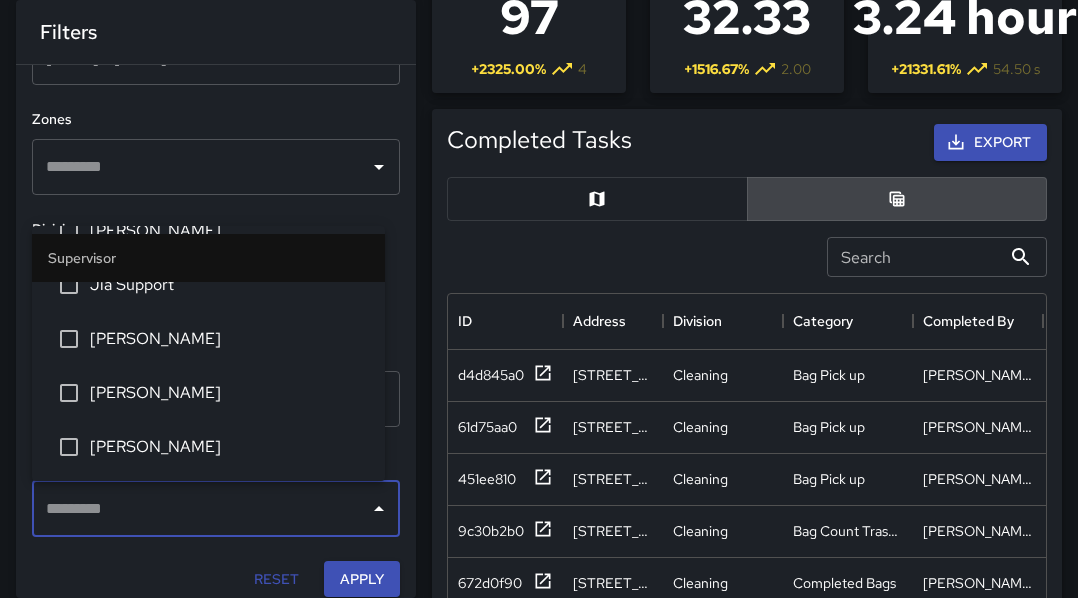 scroll, scrollTop: 0, scrollLeft: 0, axis: both 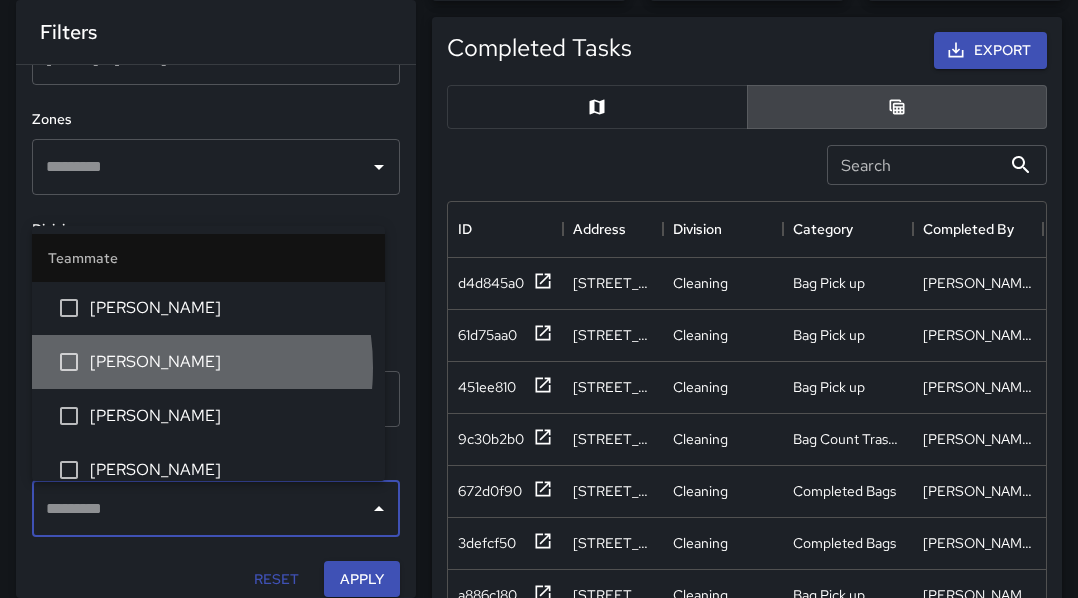 click on "[PERSON_NAME]" at bounding box center [229, 362] 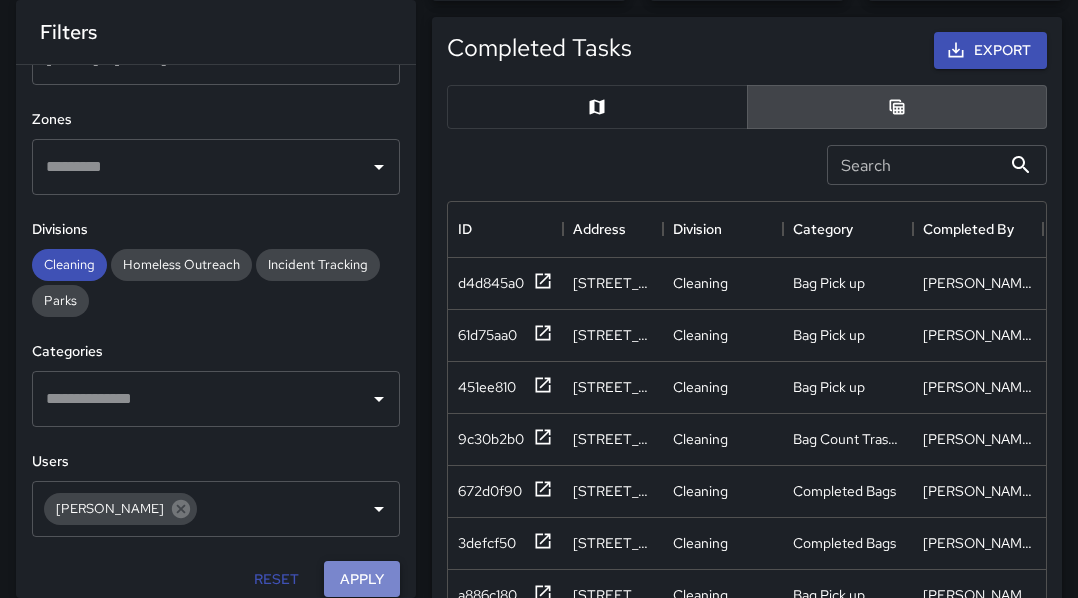 click on "Apply" at bounding box center (362, 579) 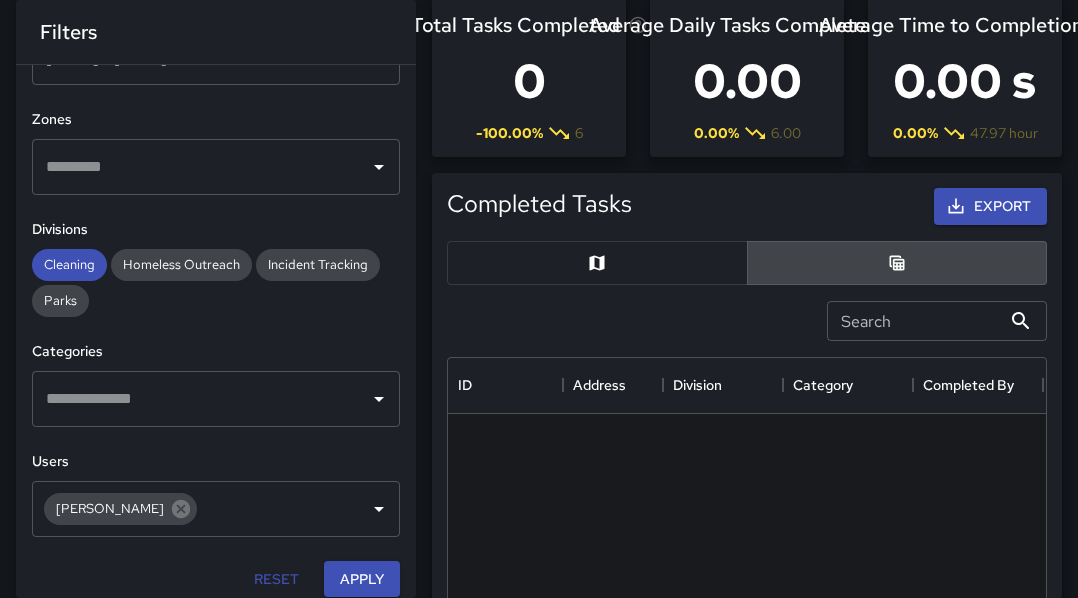 scroll, scrollTop: 82, scrollLeft: 0, axis: vertical 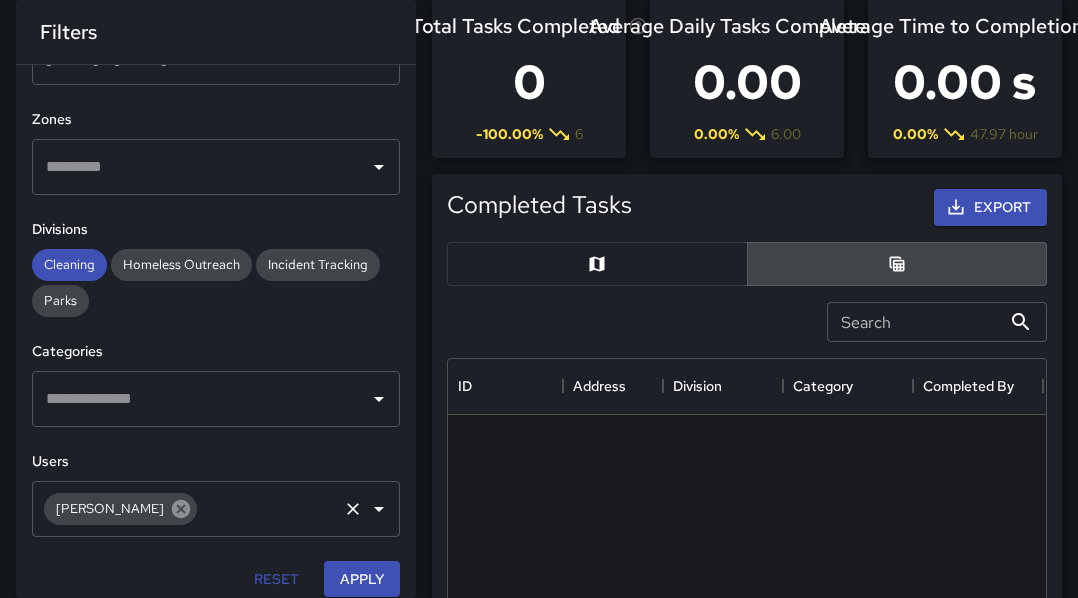 click 